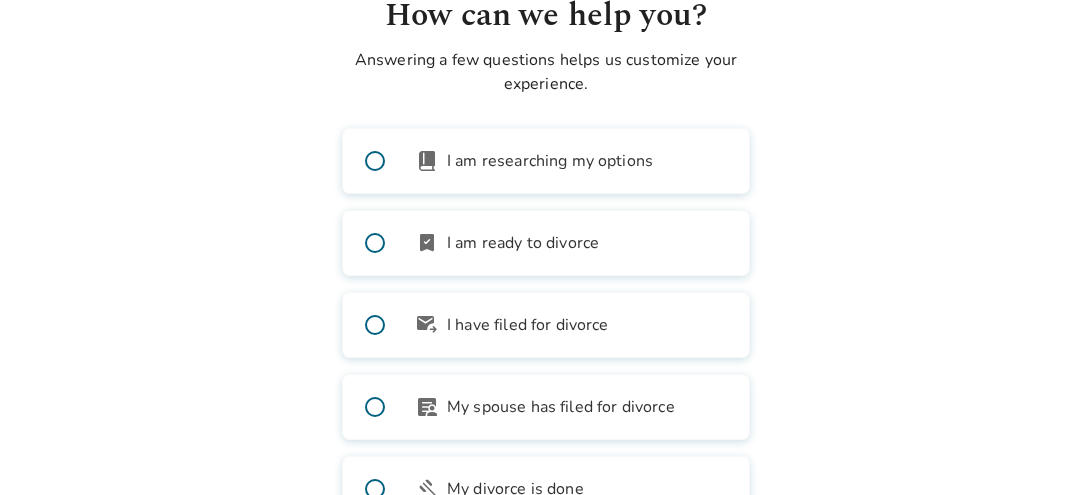 scroll, scrollTop: 129, scrollLeft: 0, axis: vertical 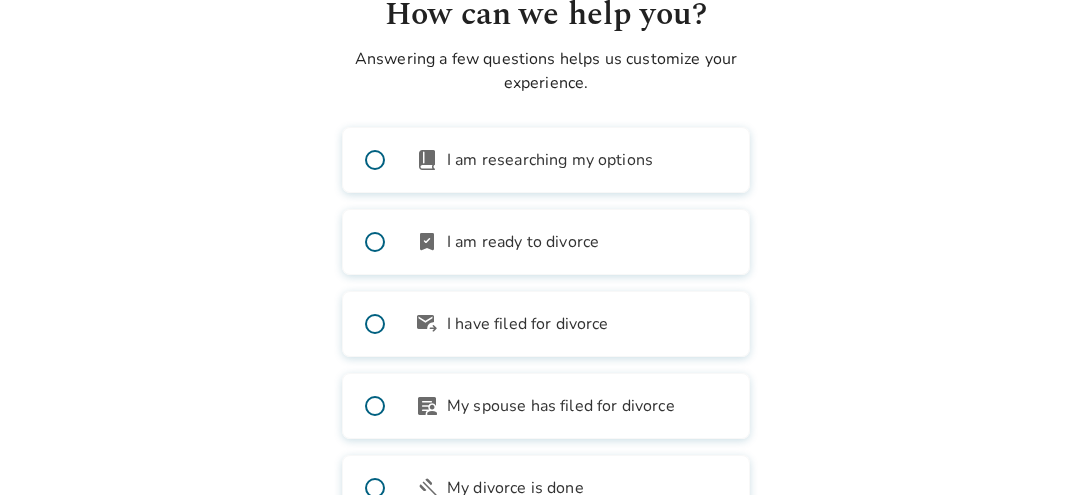click at bounding box center (375, 242) 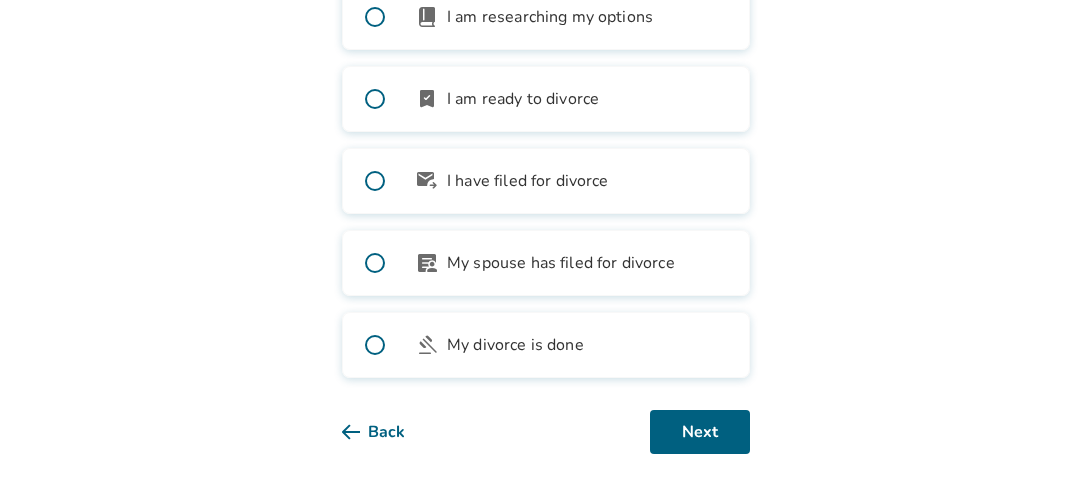 scroll, scrollTop: 278, scrollLeft: 0, axis: vertical 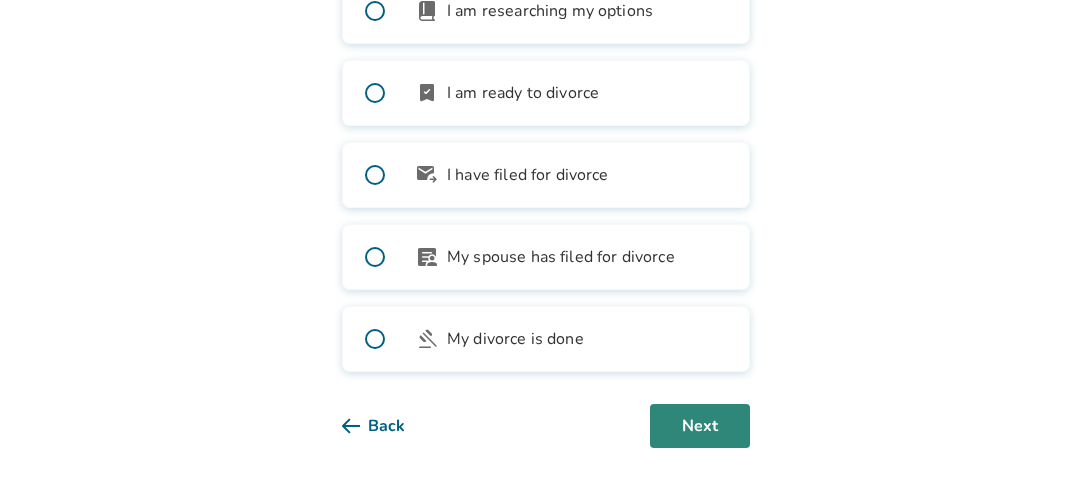 click on "Next" at bounding box center [700, 426] 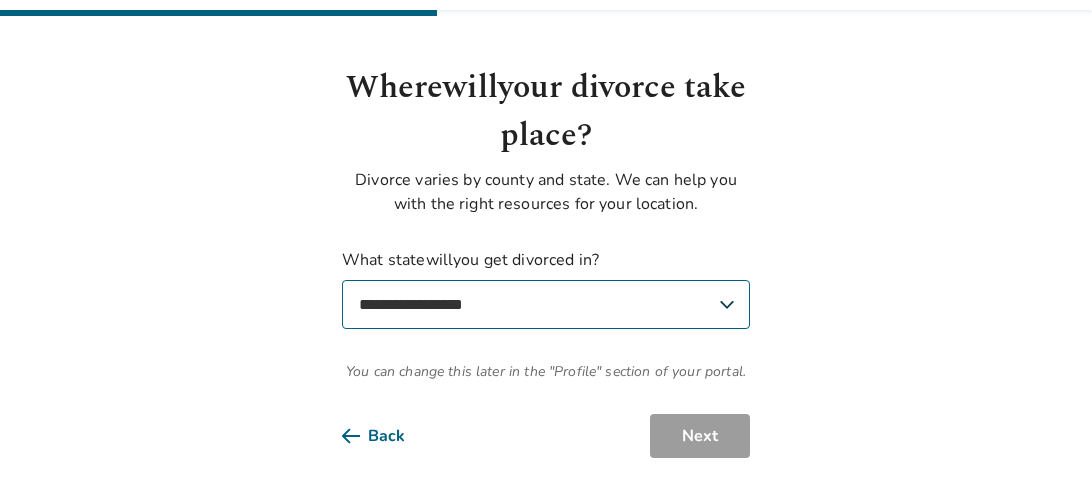 scroll, scrollTop: 66, scrollLeft: 0, axis: vertical 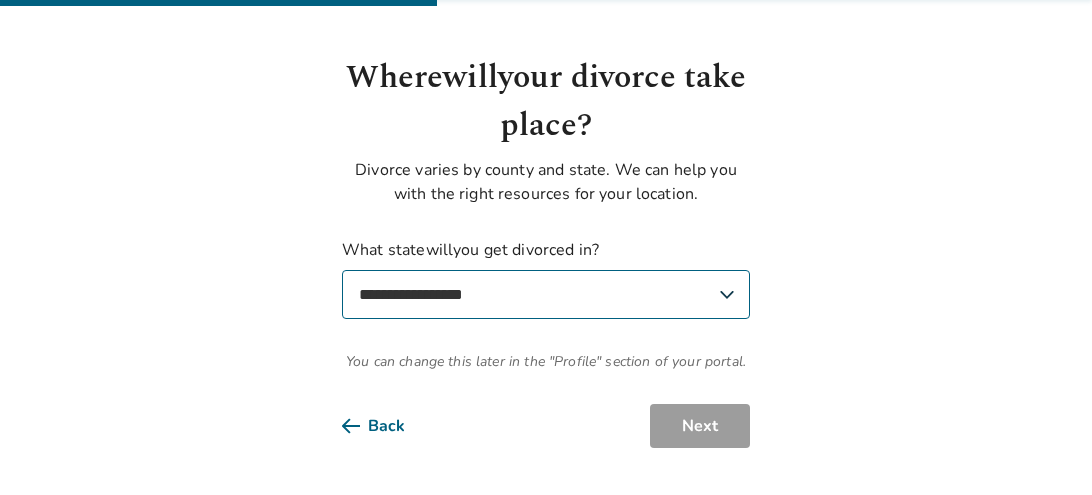 click on "**********" at bounding box center [546, 294] 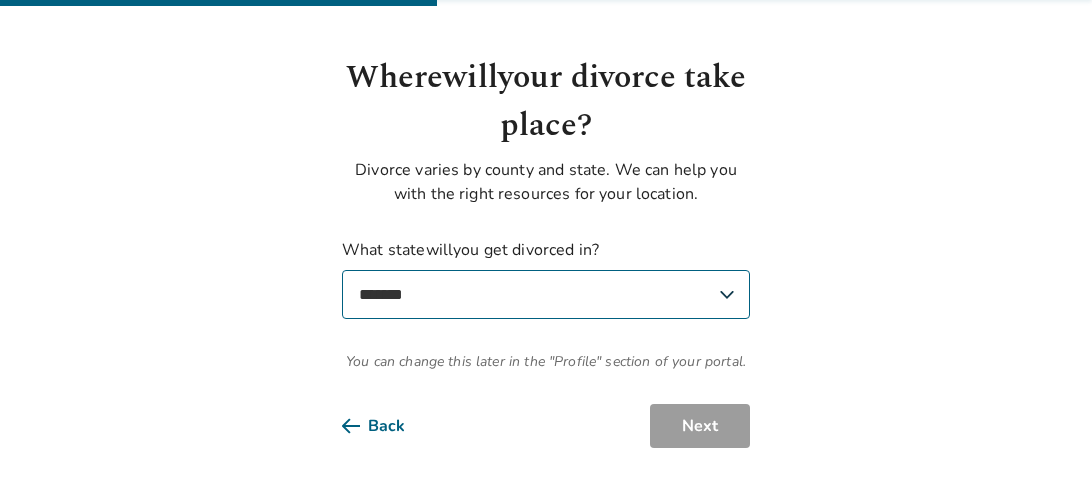 click on "**********" at bounding box center (546, 294) 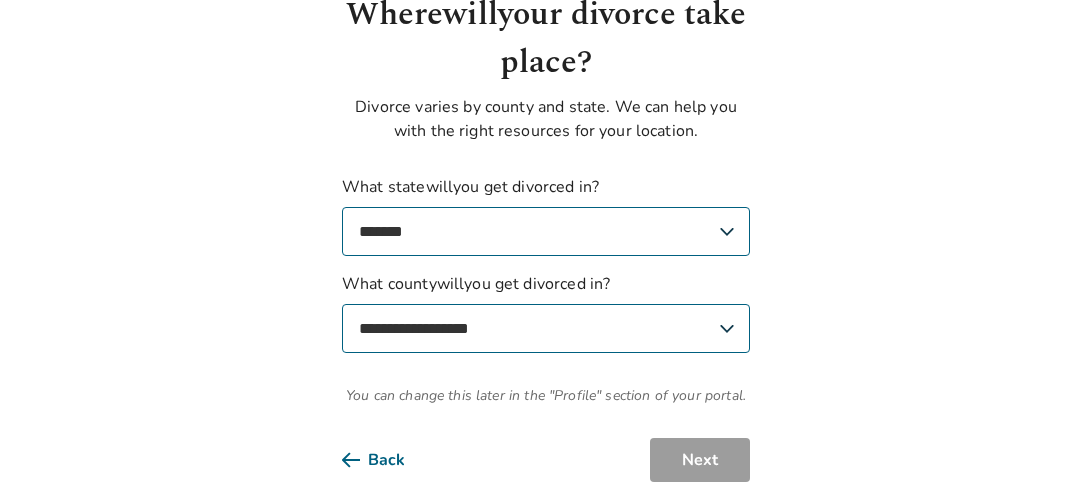 scroll, scrollTop: 134, scrollLeft: 0, axis: vertical 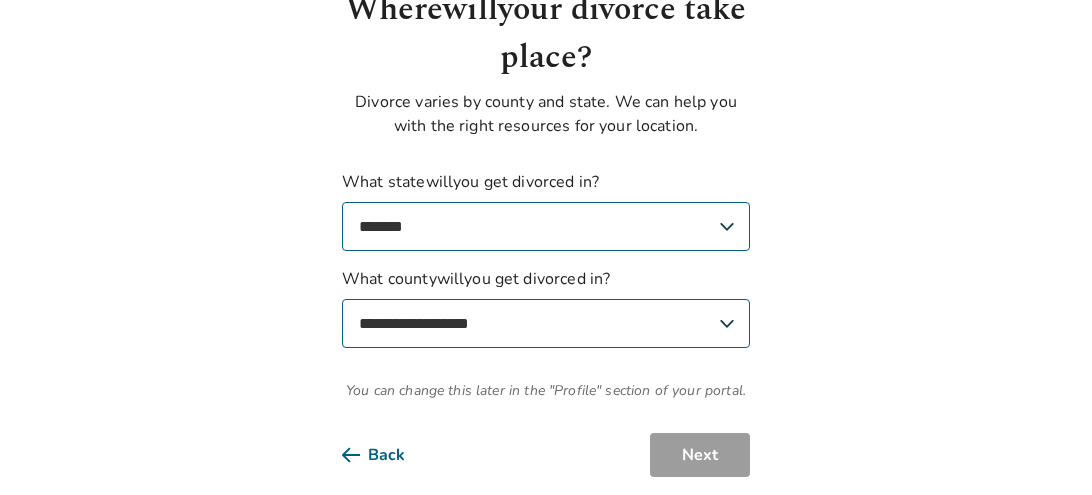 click on "**********" at bounding box center [546, 323] 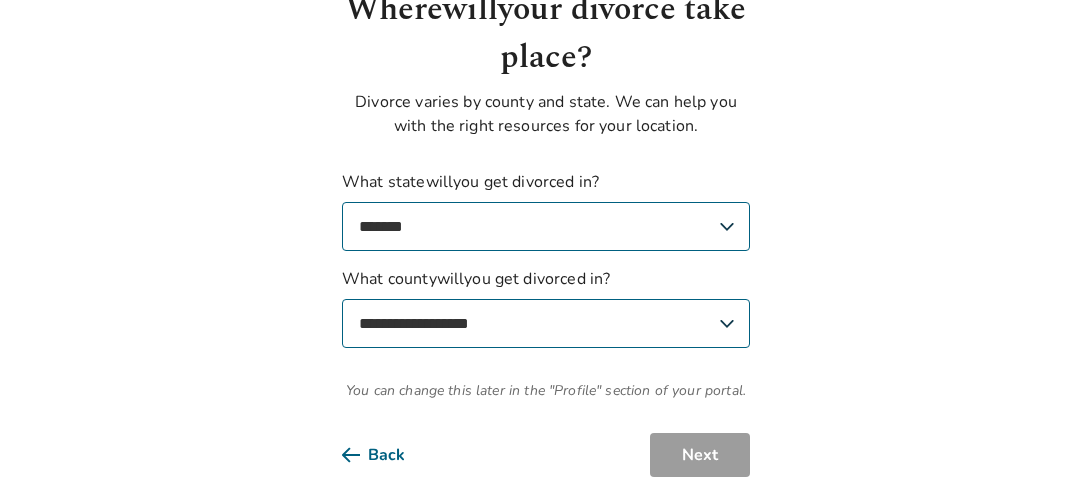 select on "**********" 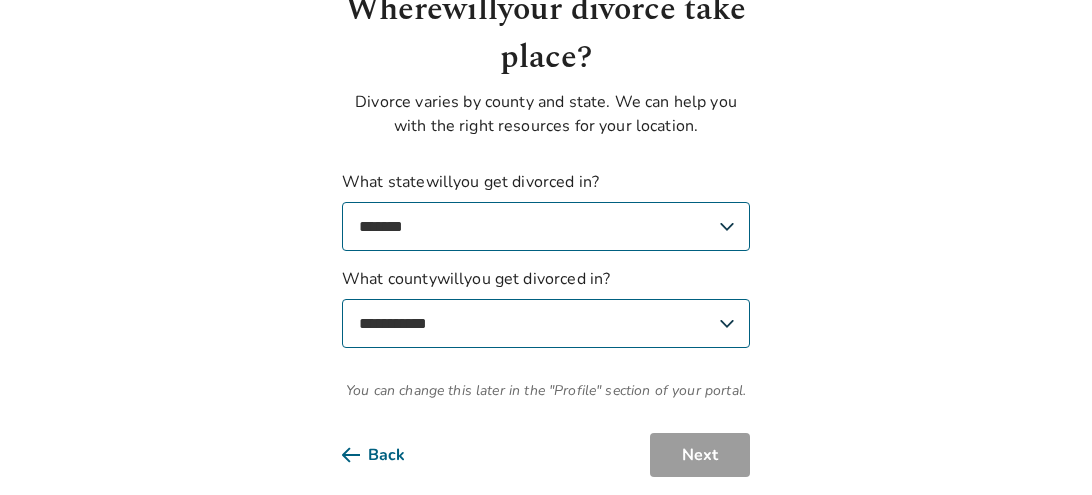 click on "**********" at bounding box center (546, 323) 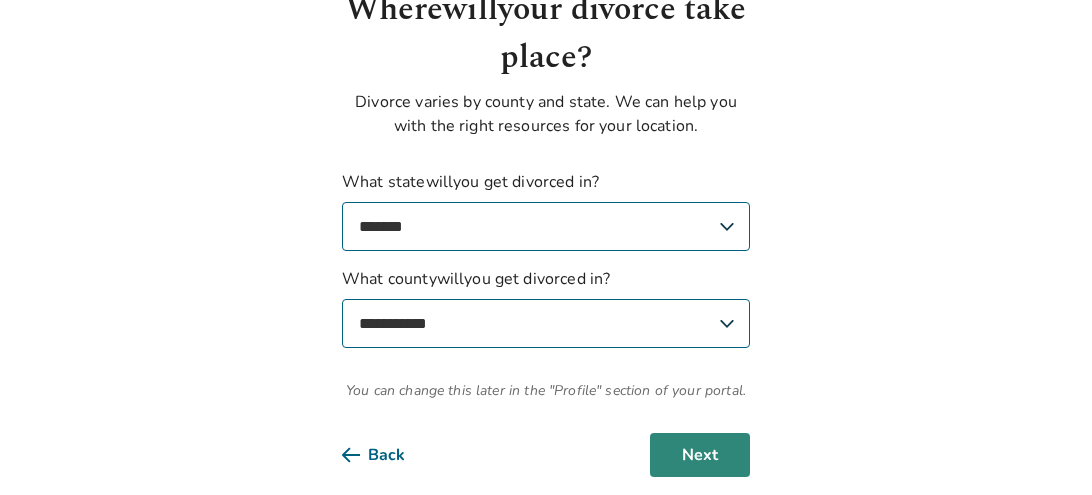 click on "Next" at bounding box center [700, 455] 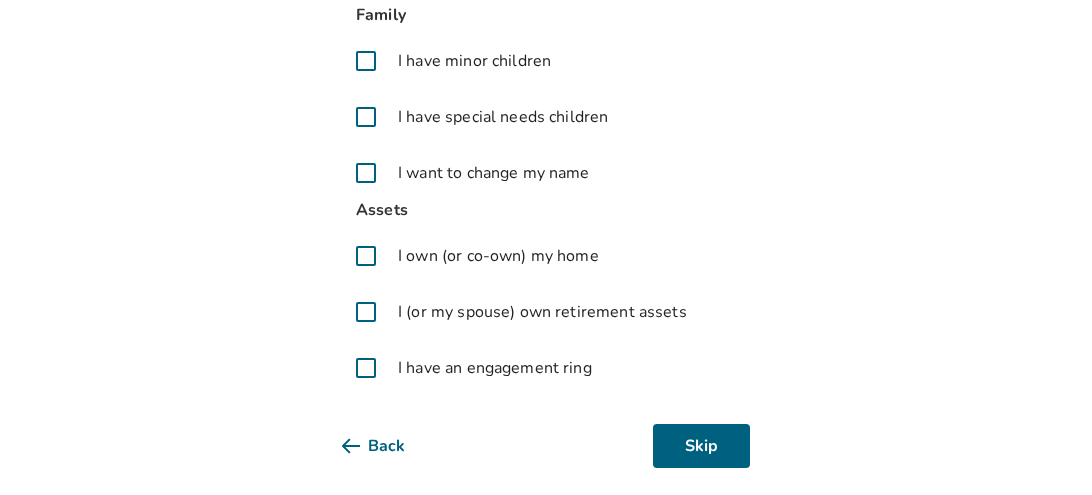 scroll, scrollTop: 250, scrollLeft: 0, axis: vertical 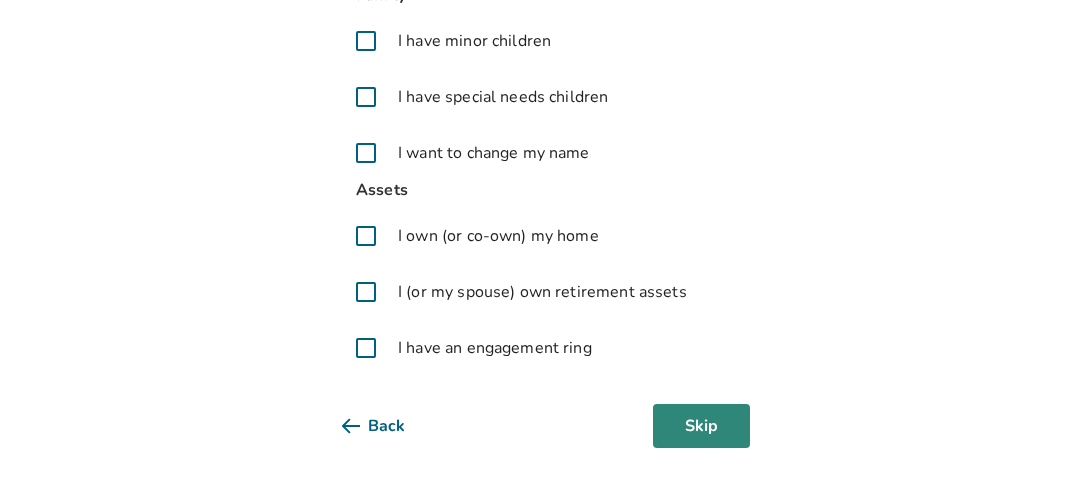 click on "Skip" at bounding box center (701, 426) 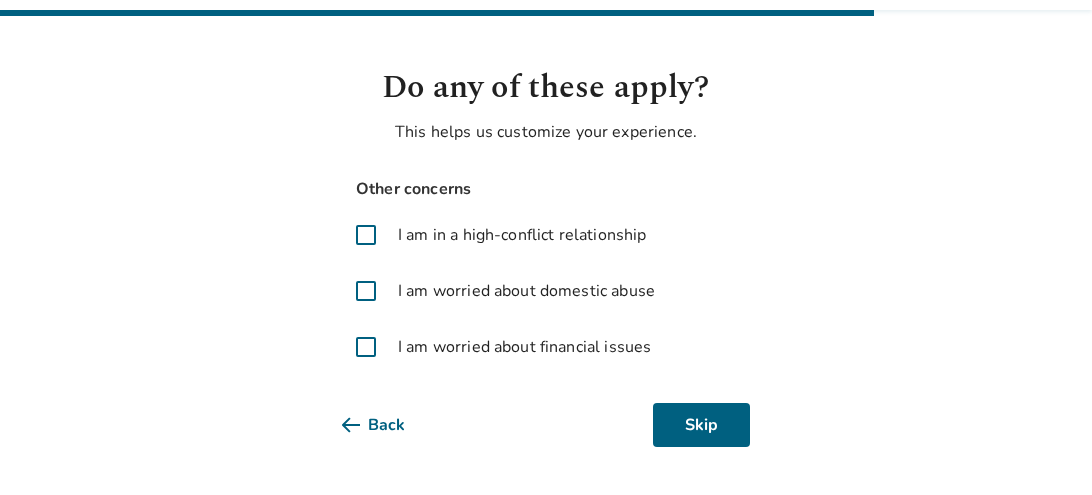 scroll, scrollTop: 56, scrollLeft: 0, axis: vertical 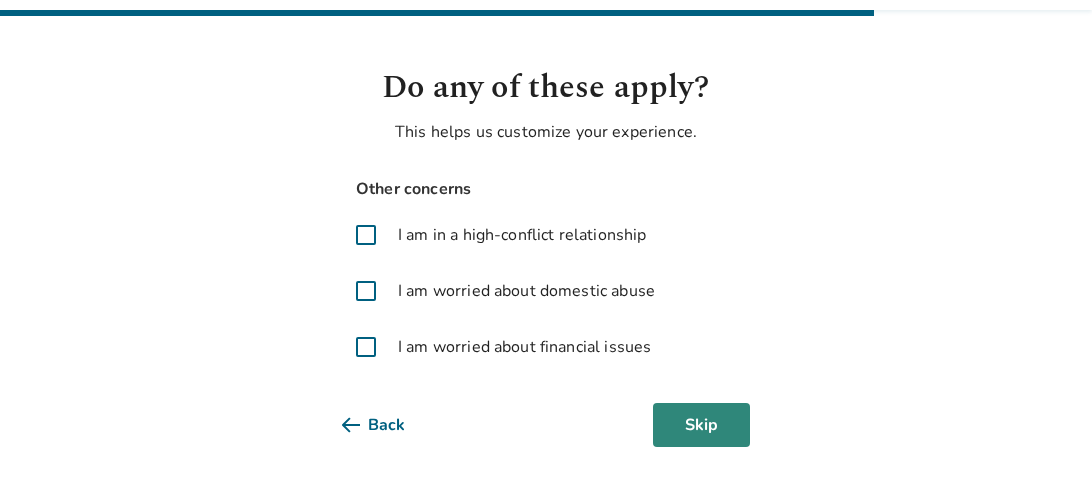 click on "Skip" at bounding box center (701, 425) 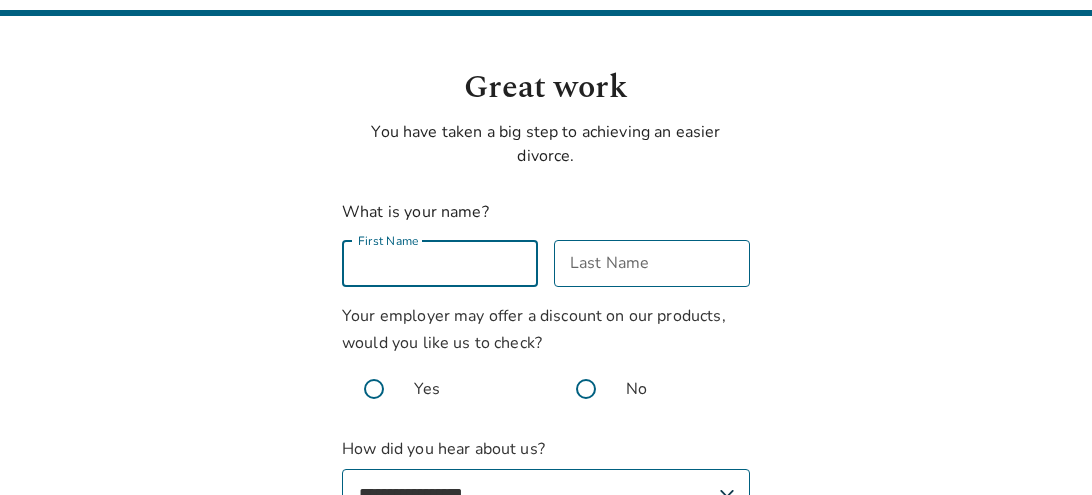 click on "First Name" at bounding box center (440, 263) 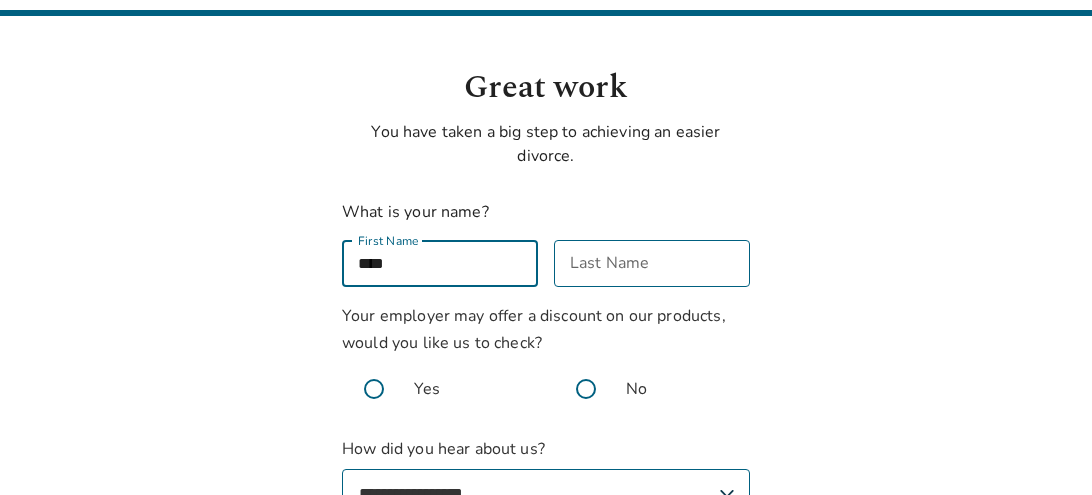 type on "****" 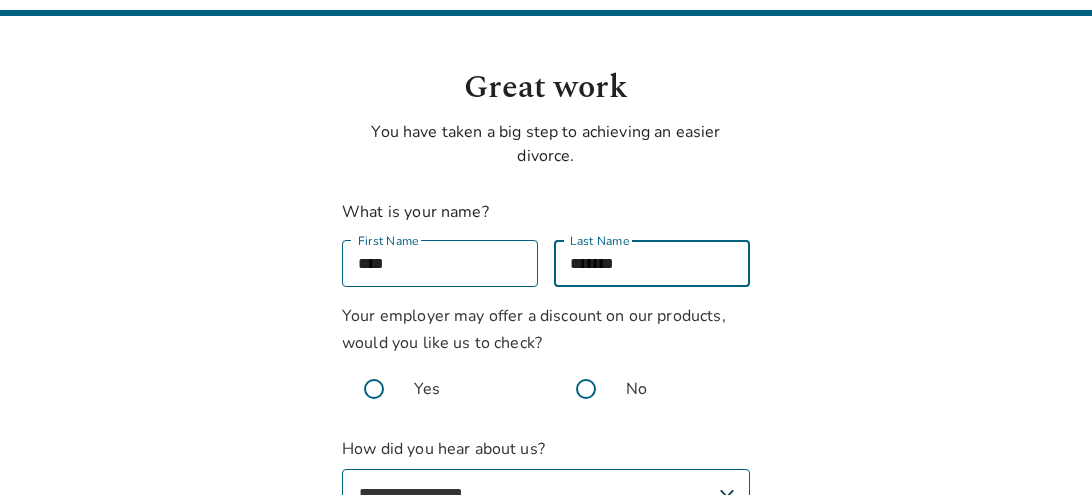 type on "*******" 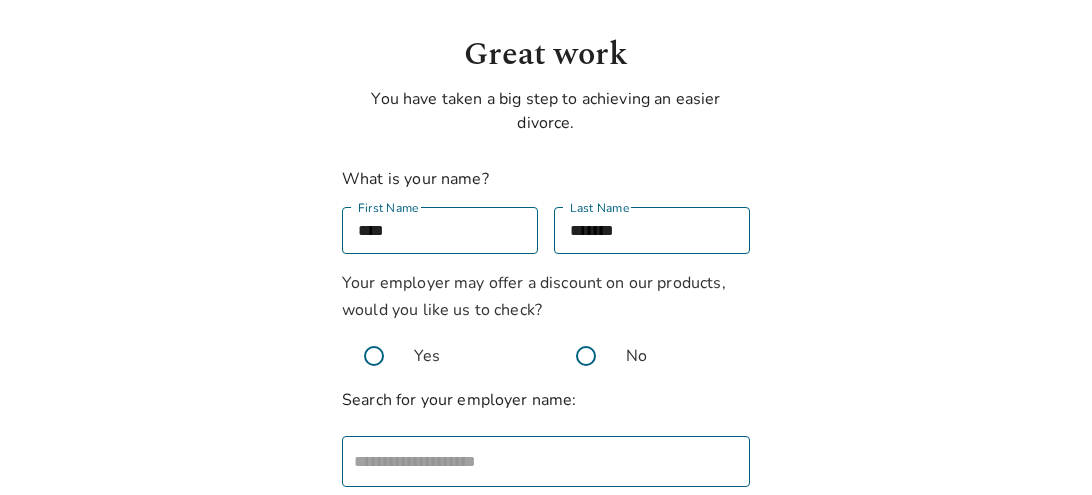 scroll, scrollTop: 92, scrollLeft: 0, axis: vertical 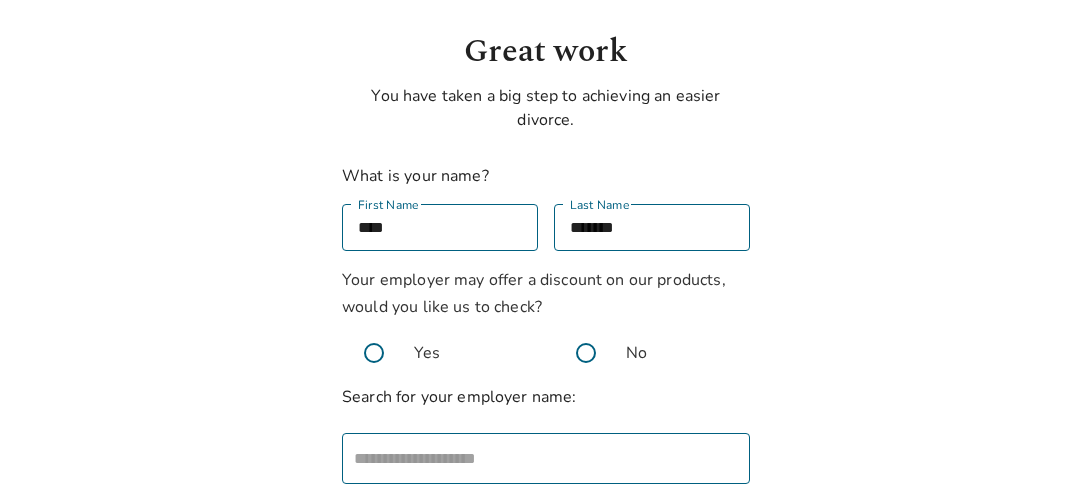 click at bounding box center [586, 353] 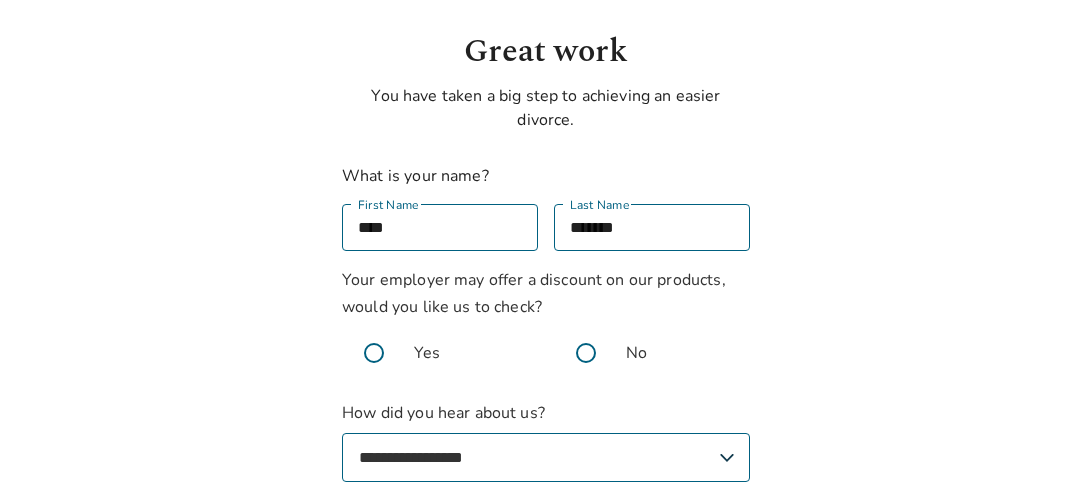 click at bounding box center [586, 353] 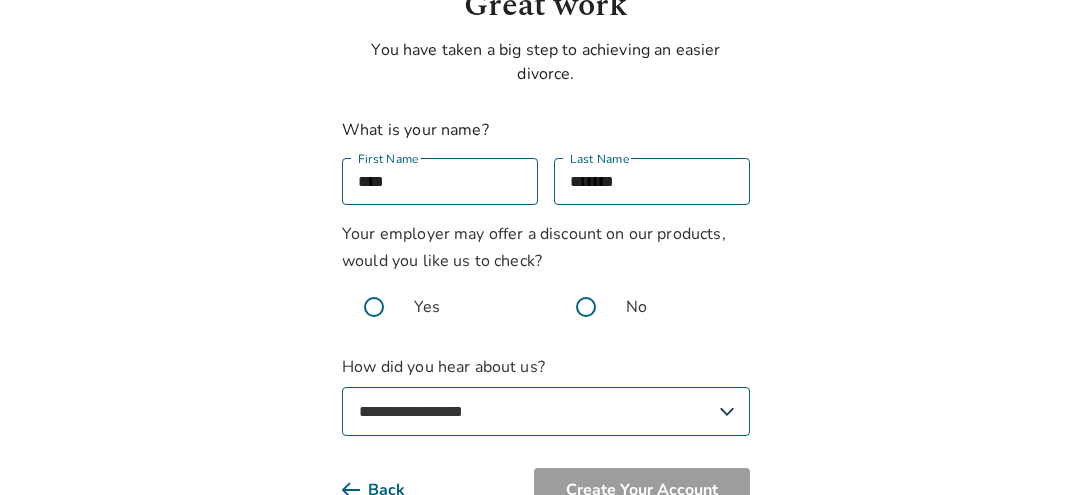 scroll, scrollTop: 275, scrollLeft: 0, axis: vertical 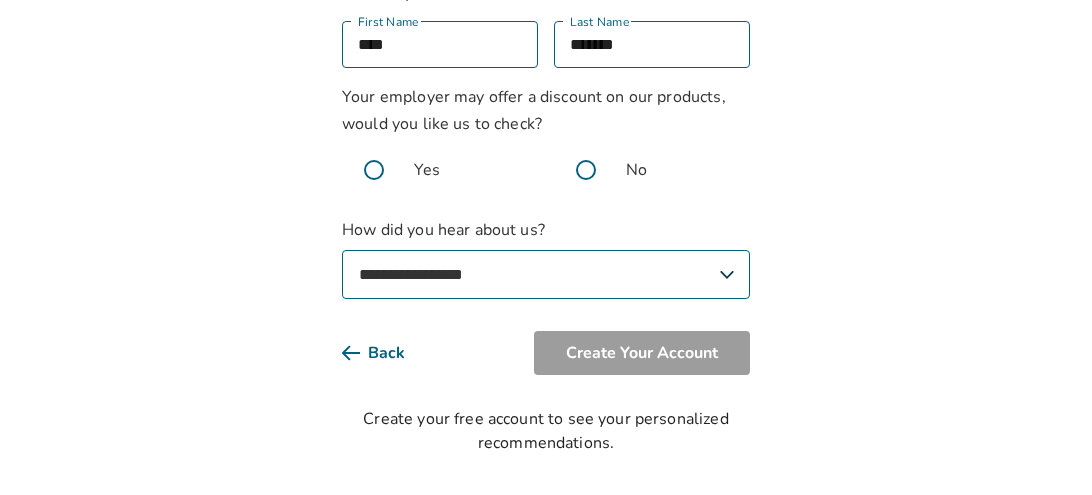 click at bounding box center [374, 170] 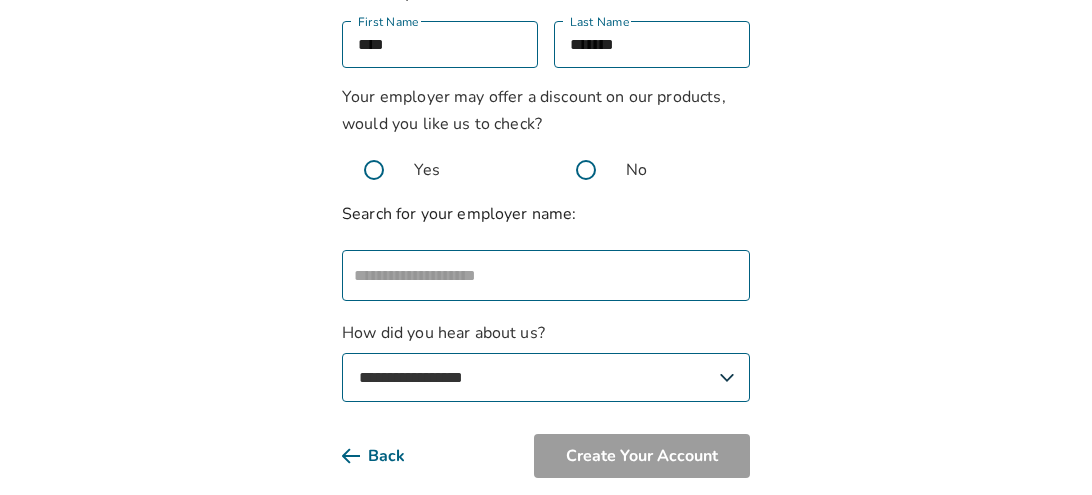 click at bounding box center (374, 170) 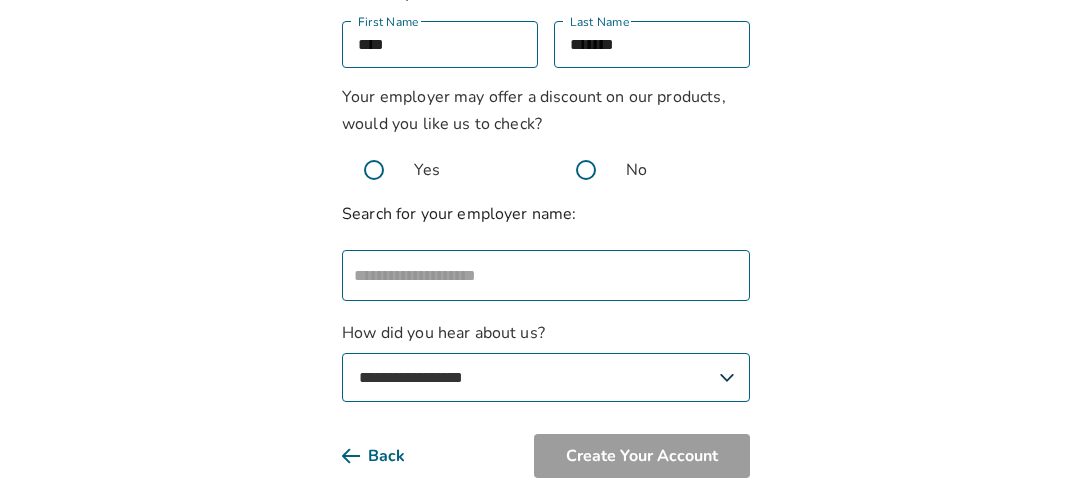 click at bounding box center [586, 170] 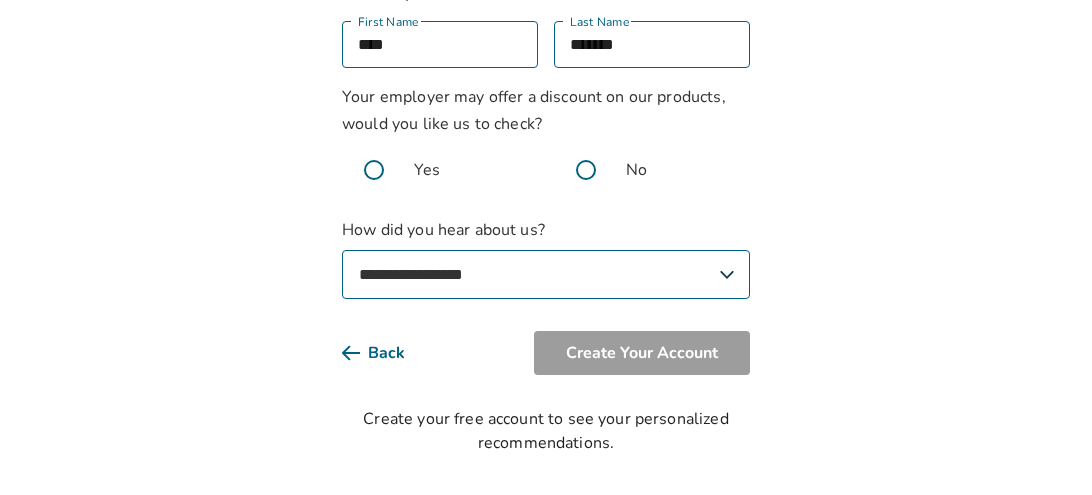 click at bounding box center (586, 170) 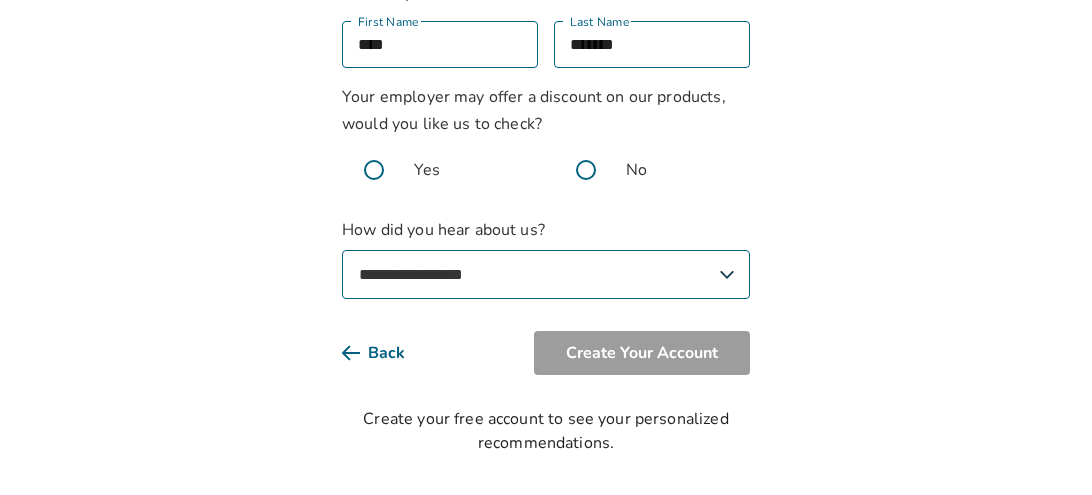 click on "**********" at bounding box center (546, 274) 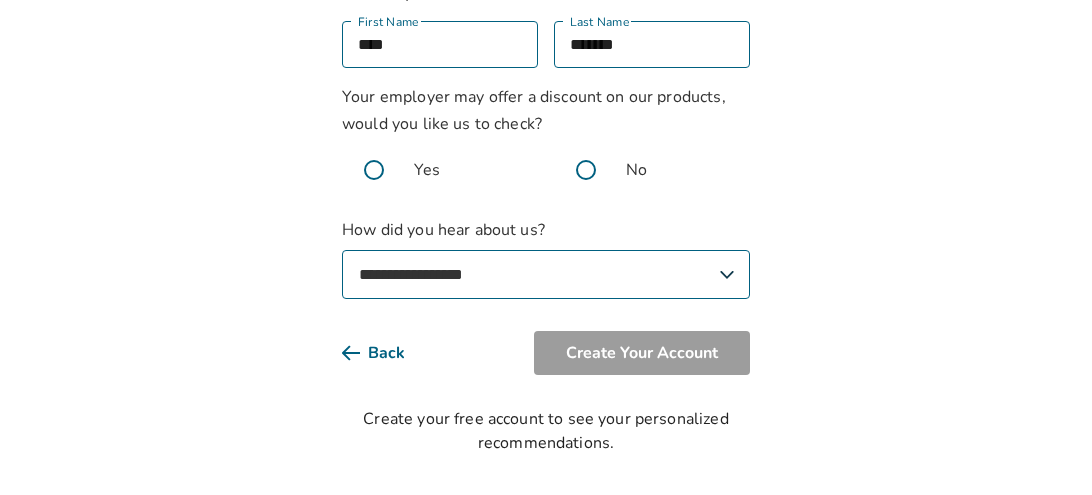 click on "Sign Up Great work You have taken a big step to achieving an easier divorce. What is your name? [FIRST] [LAST] Your employer may offer a discount on our products, would you like us to check? Yes No How did you hear about us? [SOURCE] [SOURCE] [SOURCE] [SOURCE] [SOURCE] [SOURCE] [SOURCE] [SOURCE] [SOURCE] Back Create Your Account Create your free account to see your personalized recommendations." at bounding box center [546, 90] 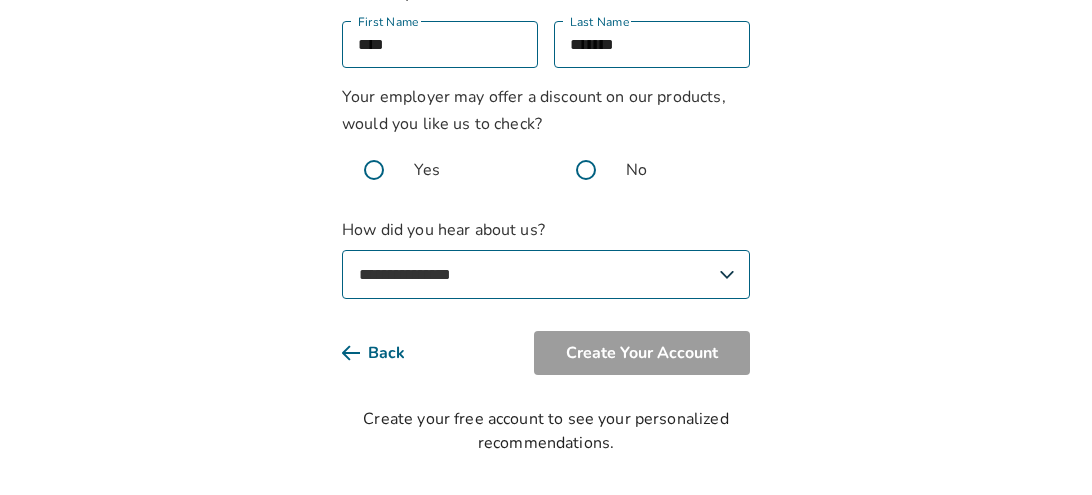click on "**********" at bounding box center [546, 274] 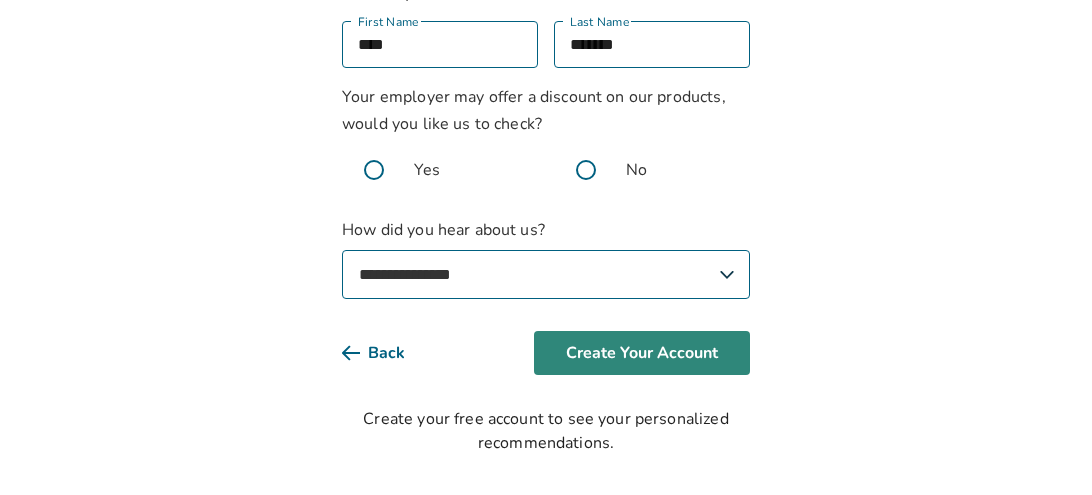click on "Create Your Account" at bounding box center [642, 353] 